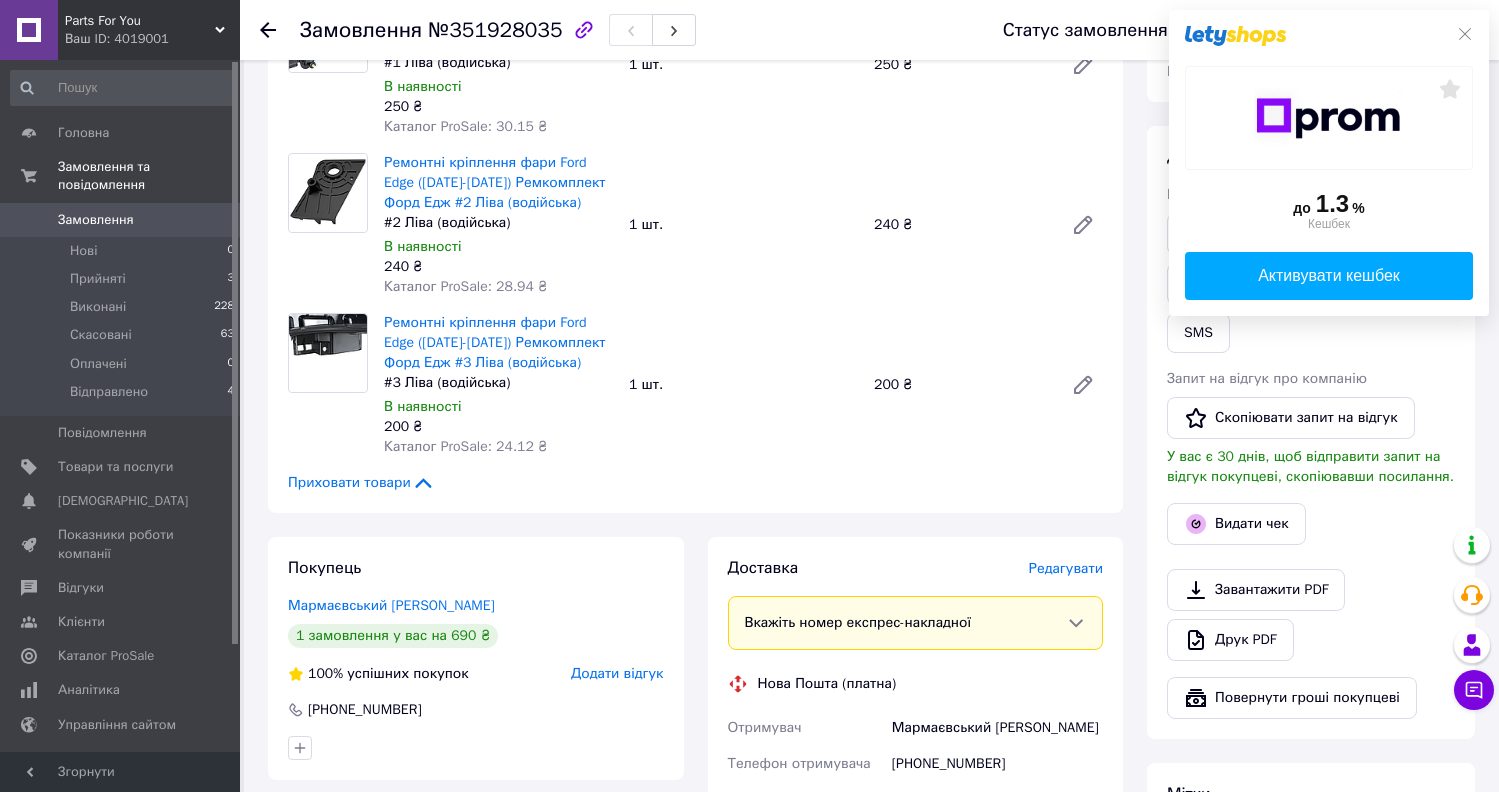scroll, scrollTop: 300, scrollLeft: 0, axis: vertical 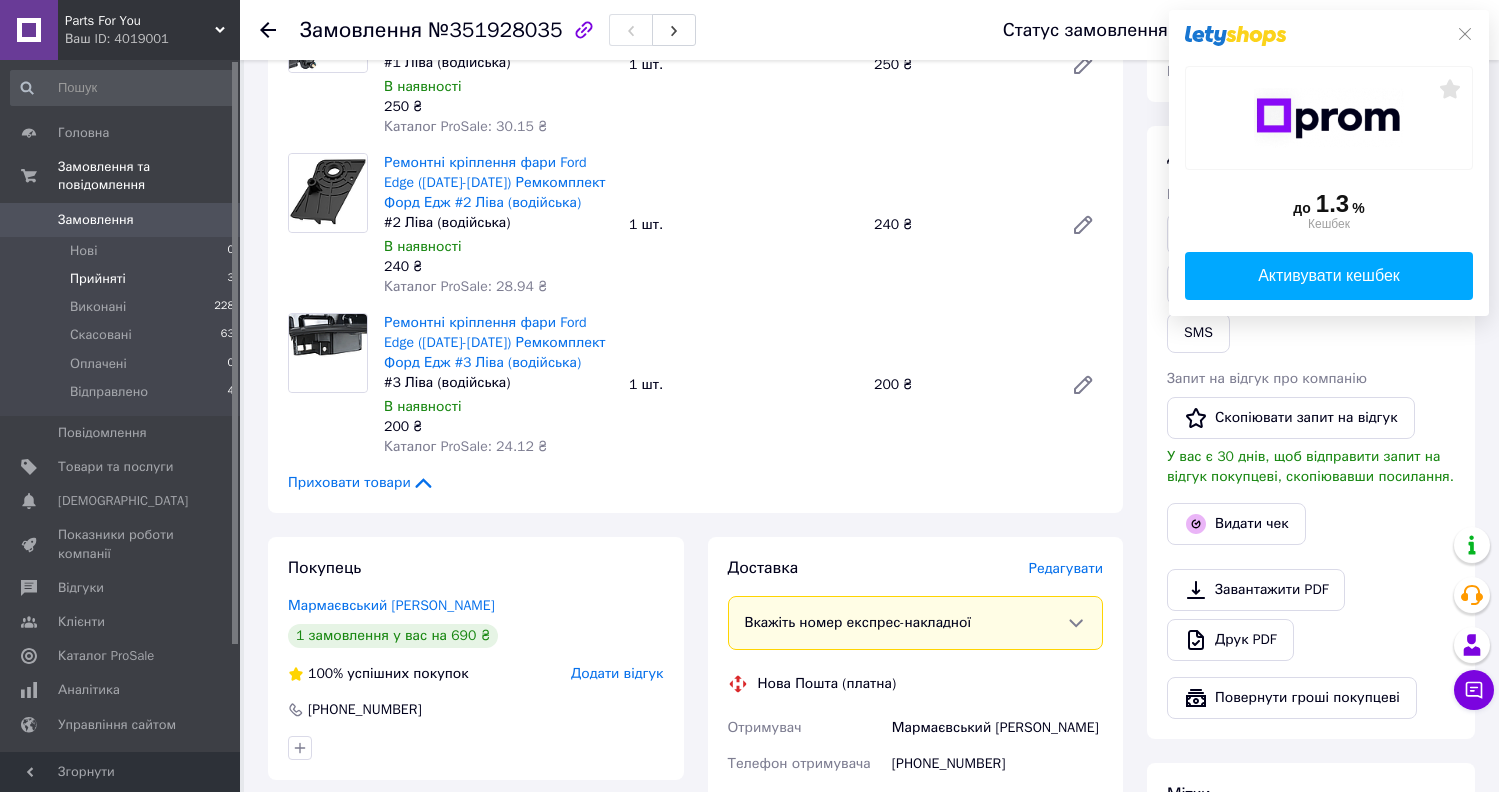 click on "Прийняті 3" at bounding box center (123, 279) 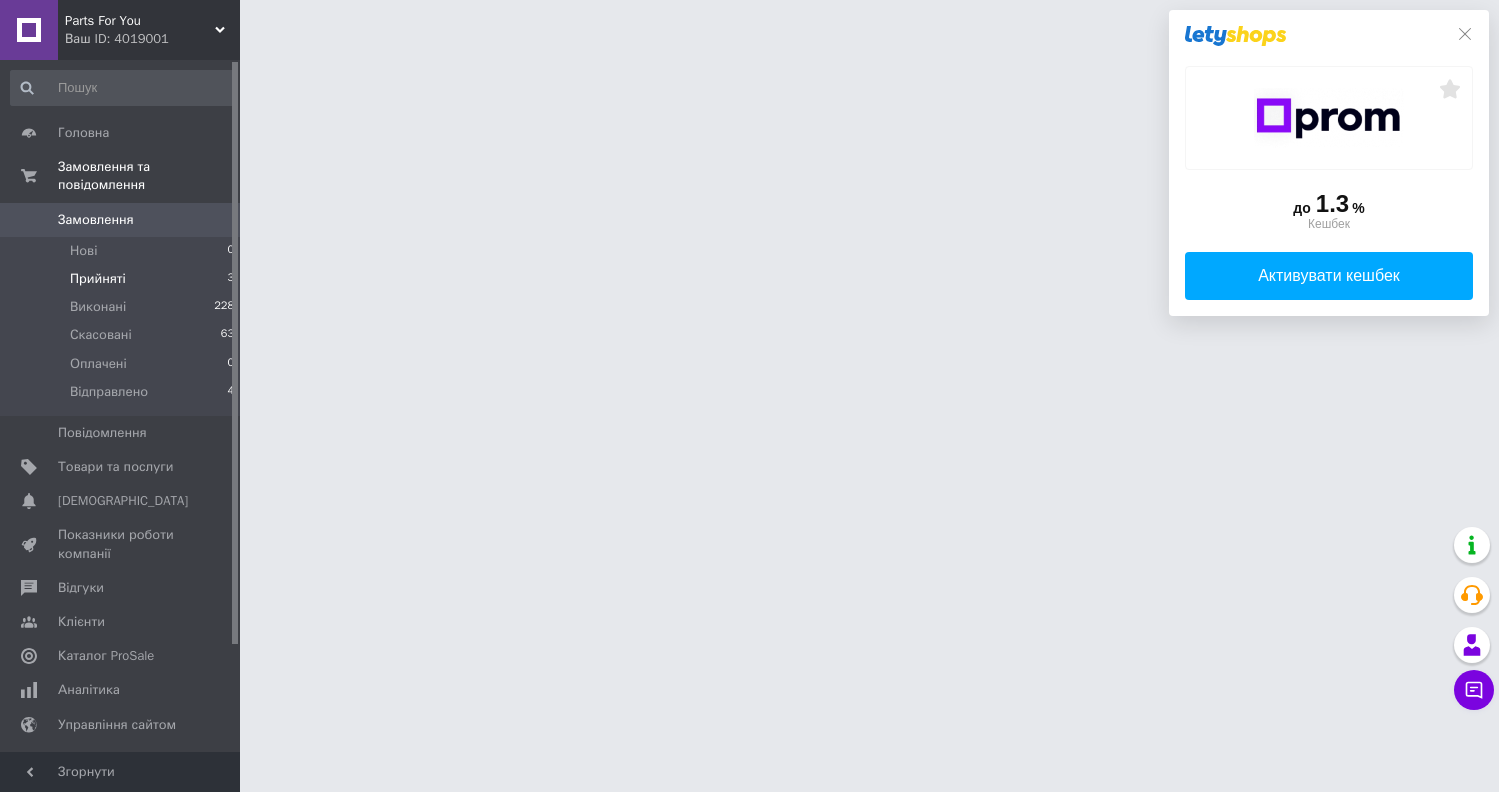 scroll, scrollTop: 0, scrollLeft: 0, axis: both 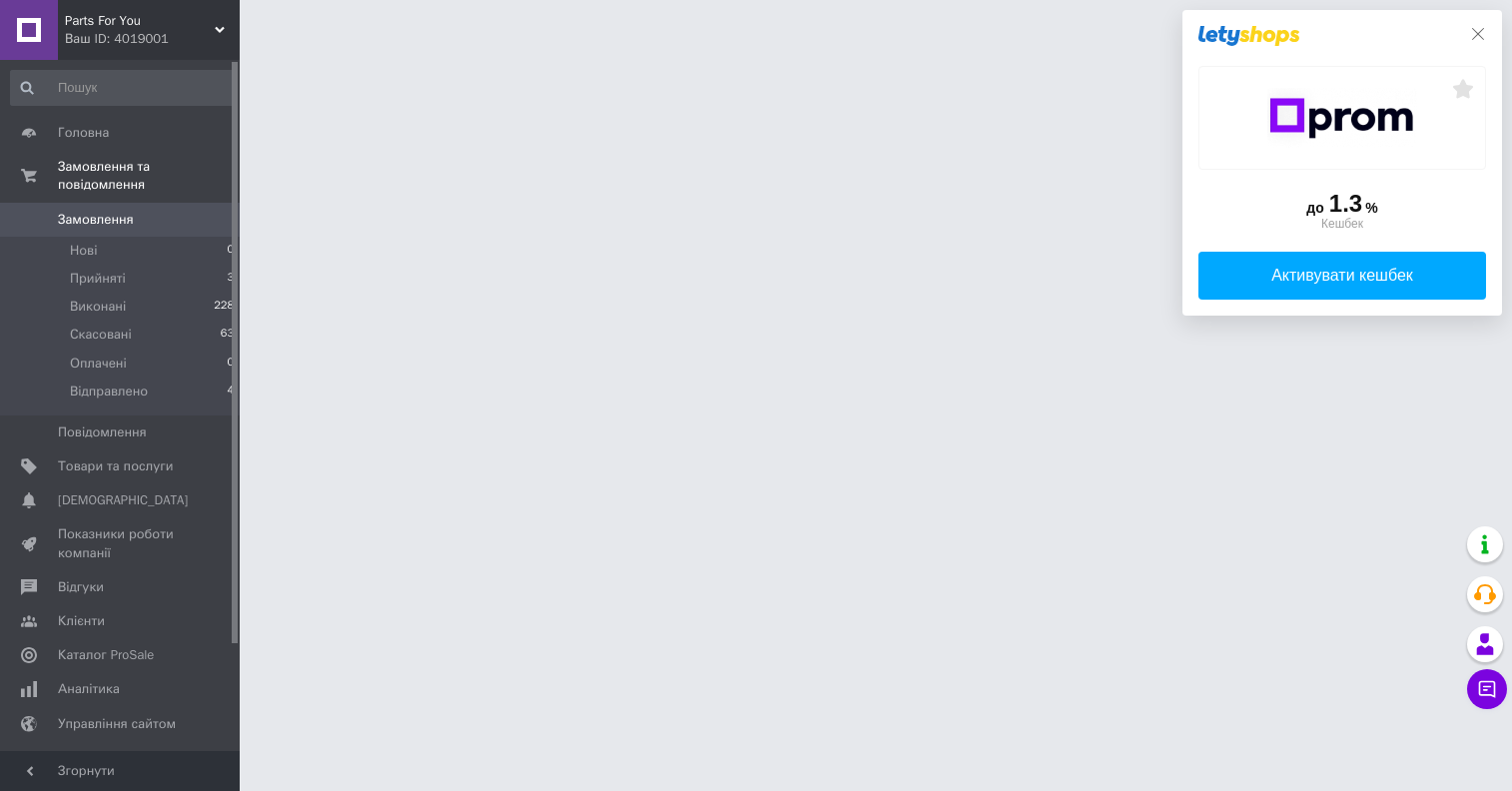 click 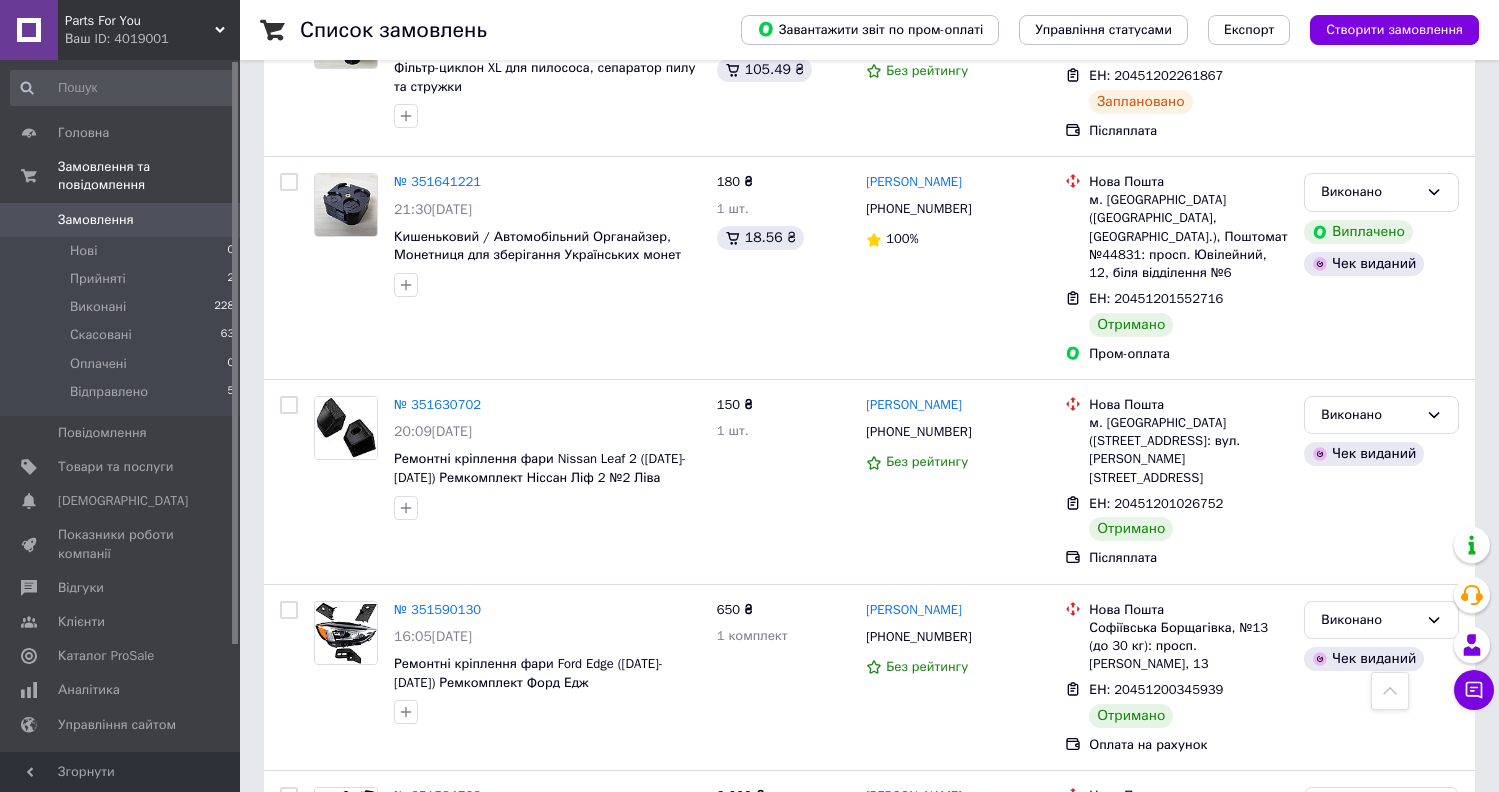 scroll, scrollTop: 700, scrollLeft: 0, axis: vertical 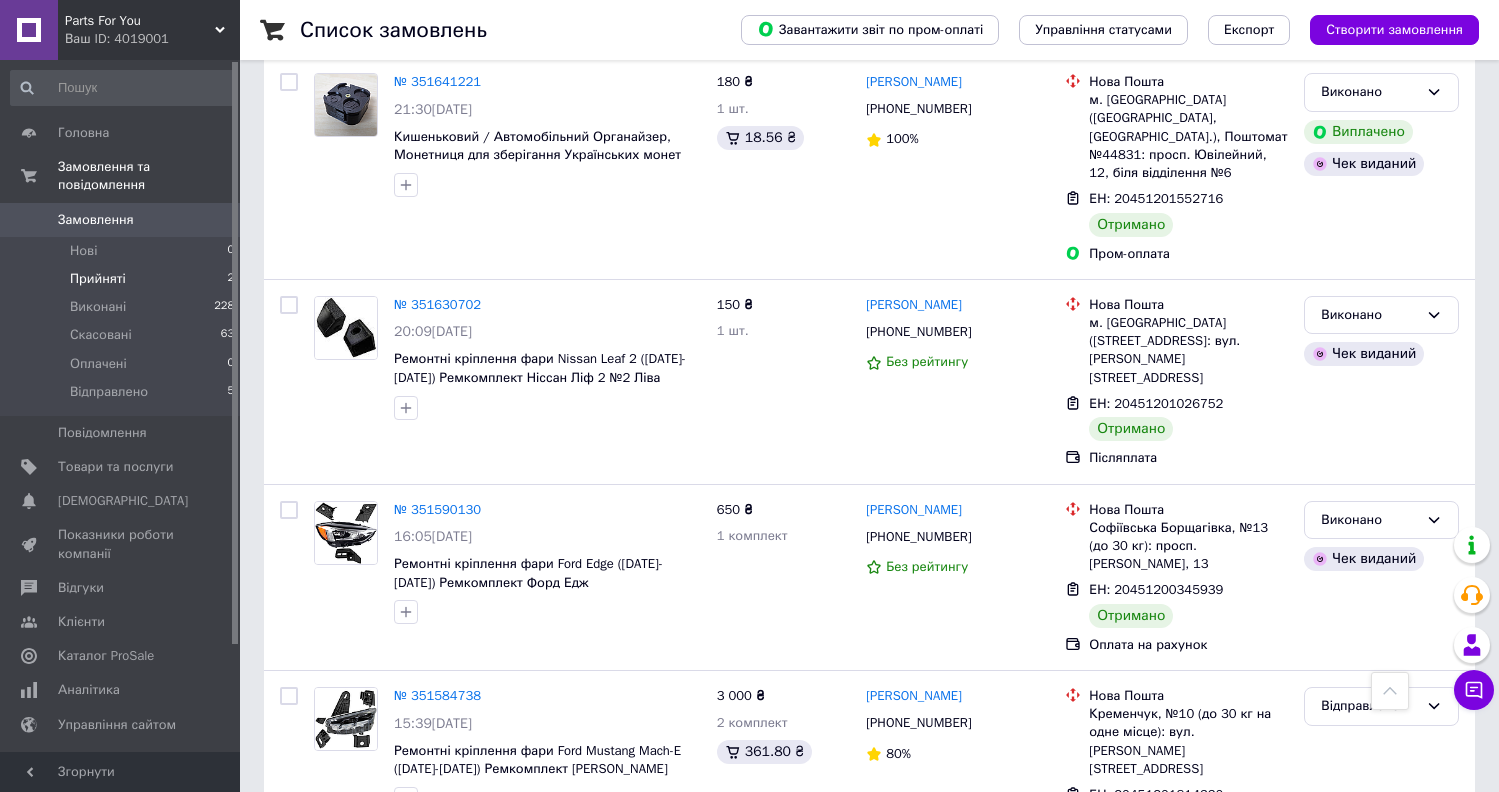 click on "Прийняті 2" at bounding box center [123, 279] 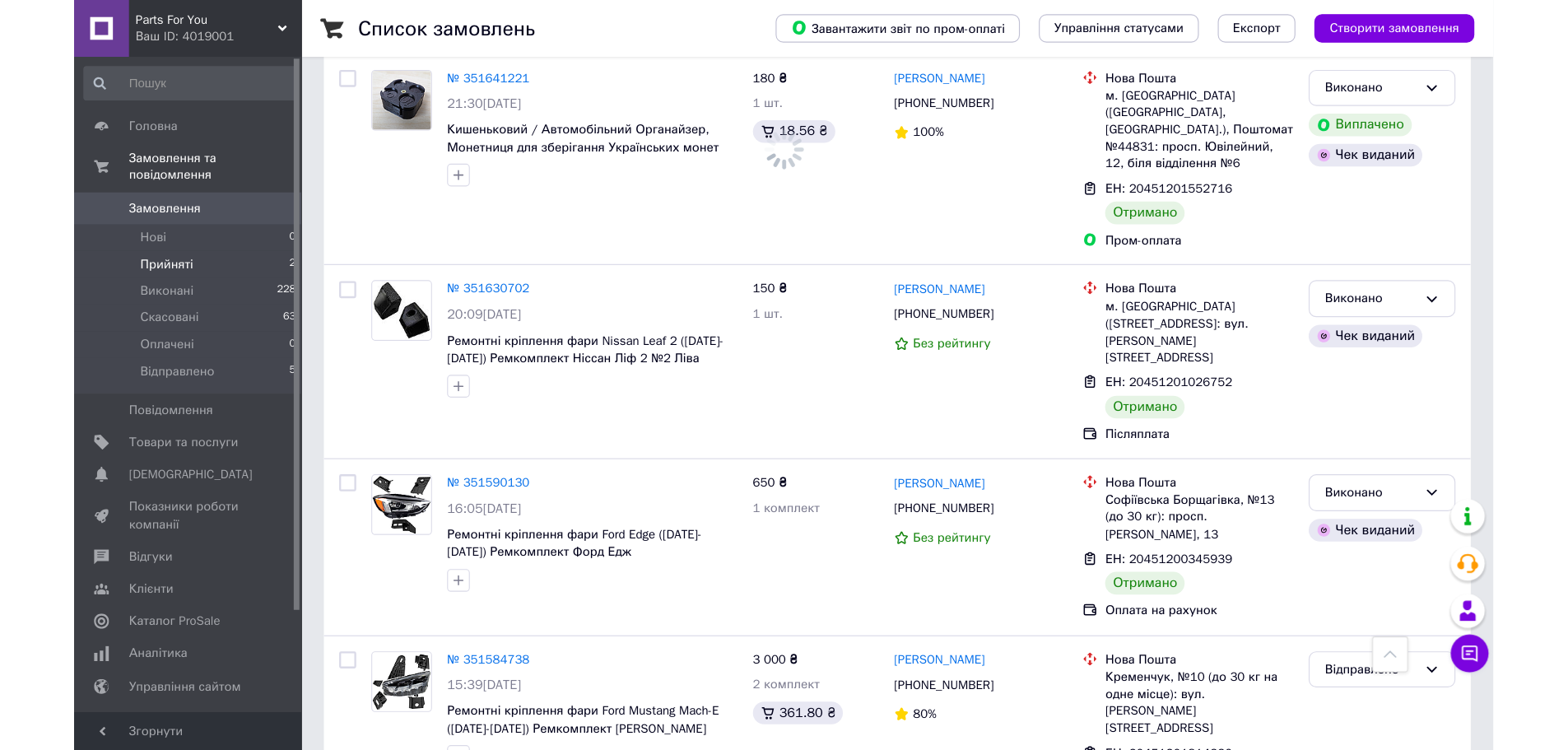 scroll, scrollTop: 0, scrollLeft: 0, axis: both 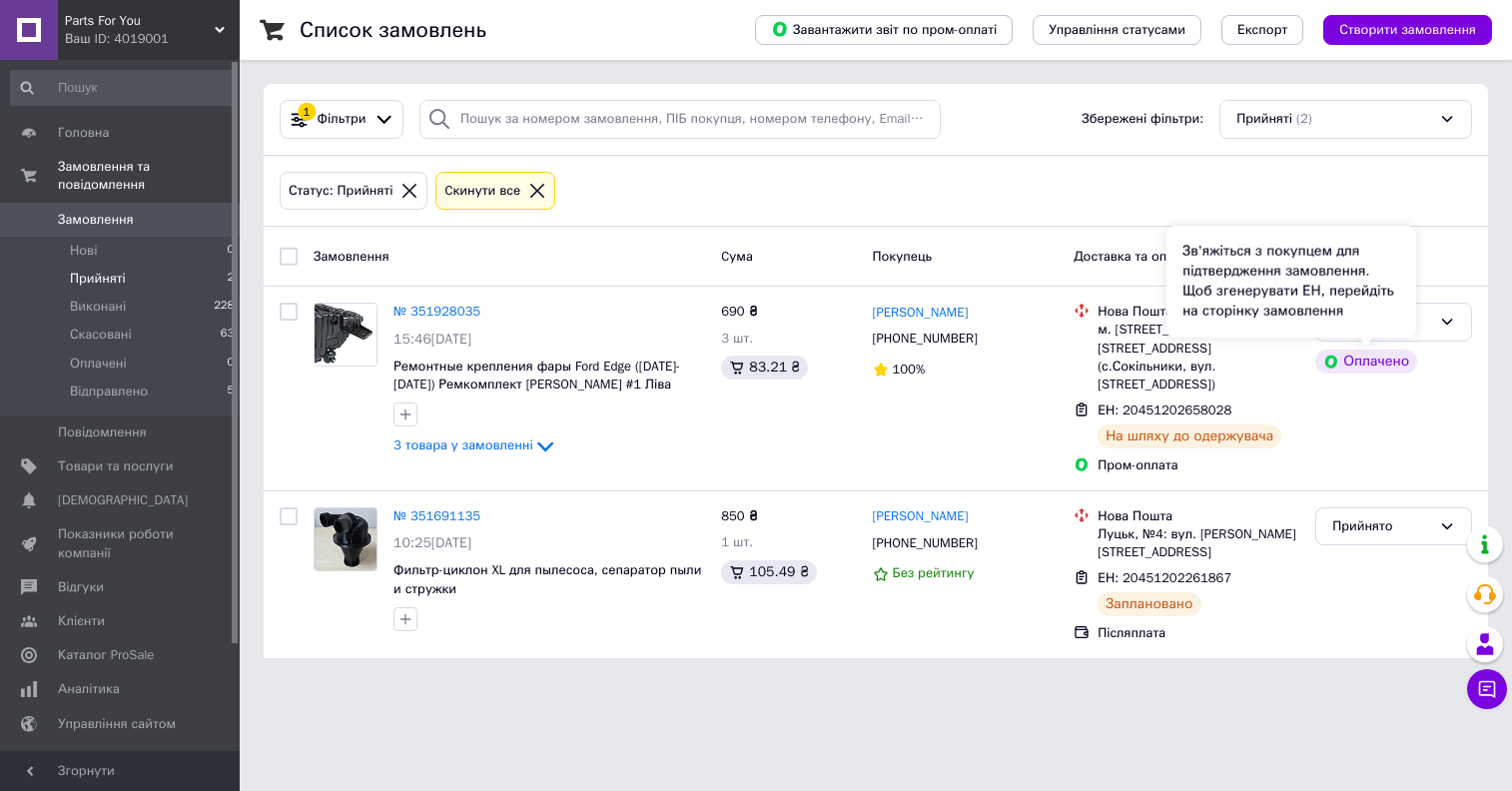 click on "Зв'яжіться з покупцем для підтвердження замовлення.
Щоб згенерувати ЕН, перейдіть на сторінку замовлення" at bounding box center [1291, 282] 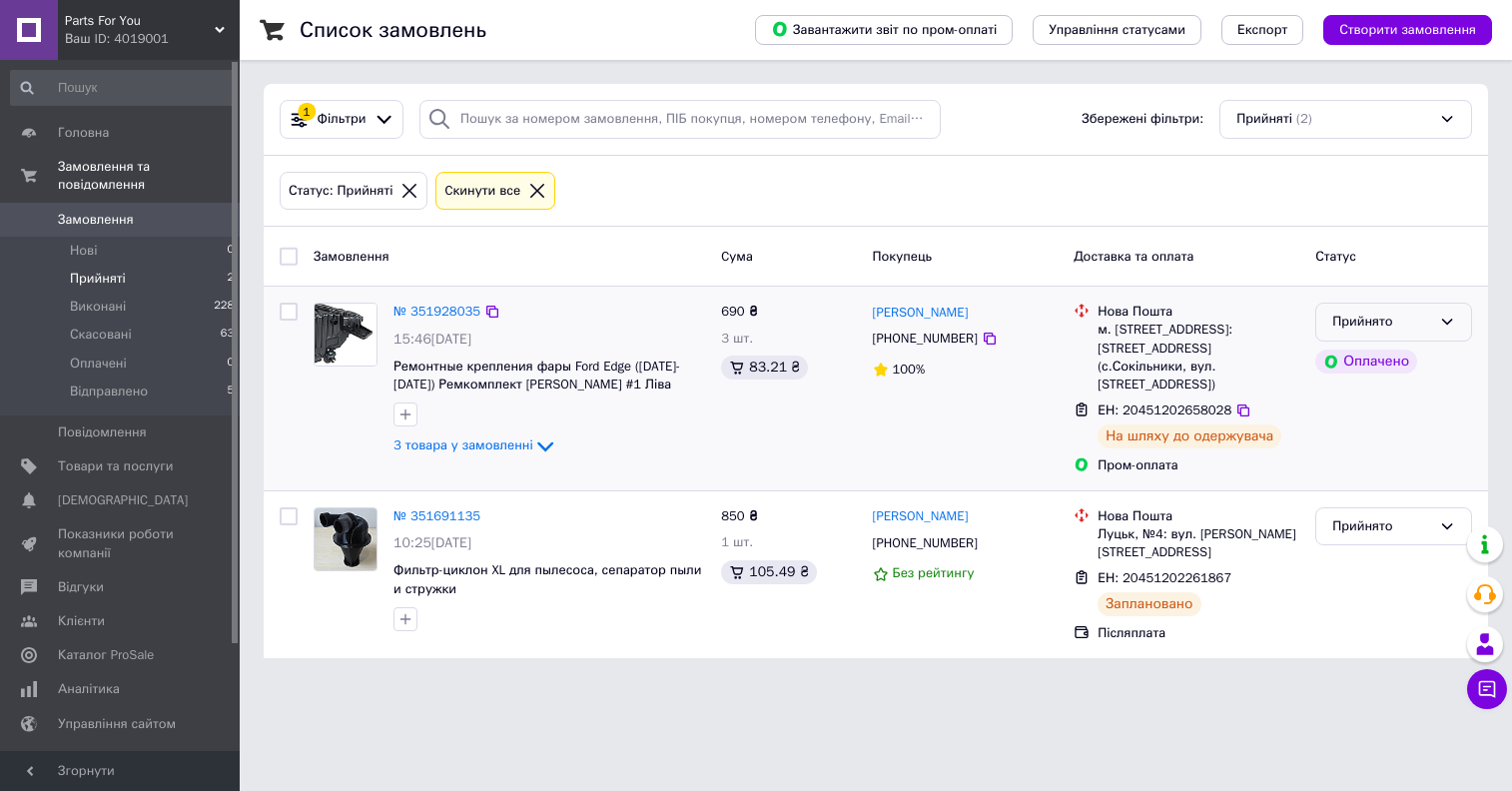 click on "Прийнято" at bounding box center (1393, 322) 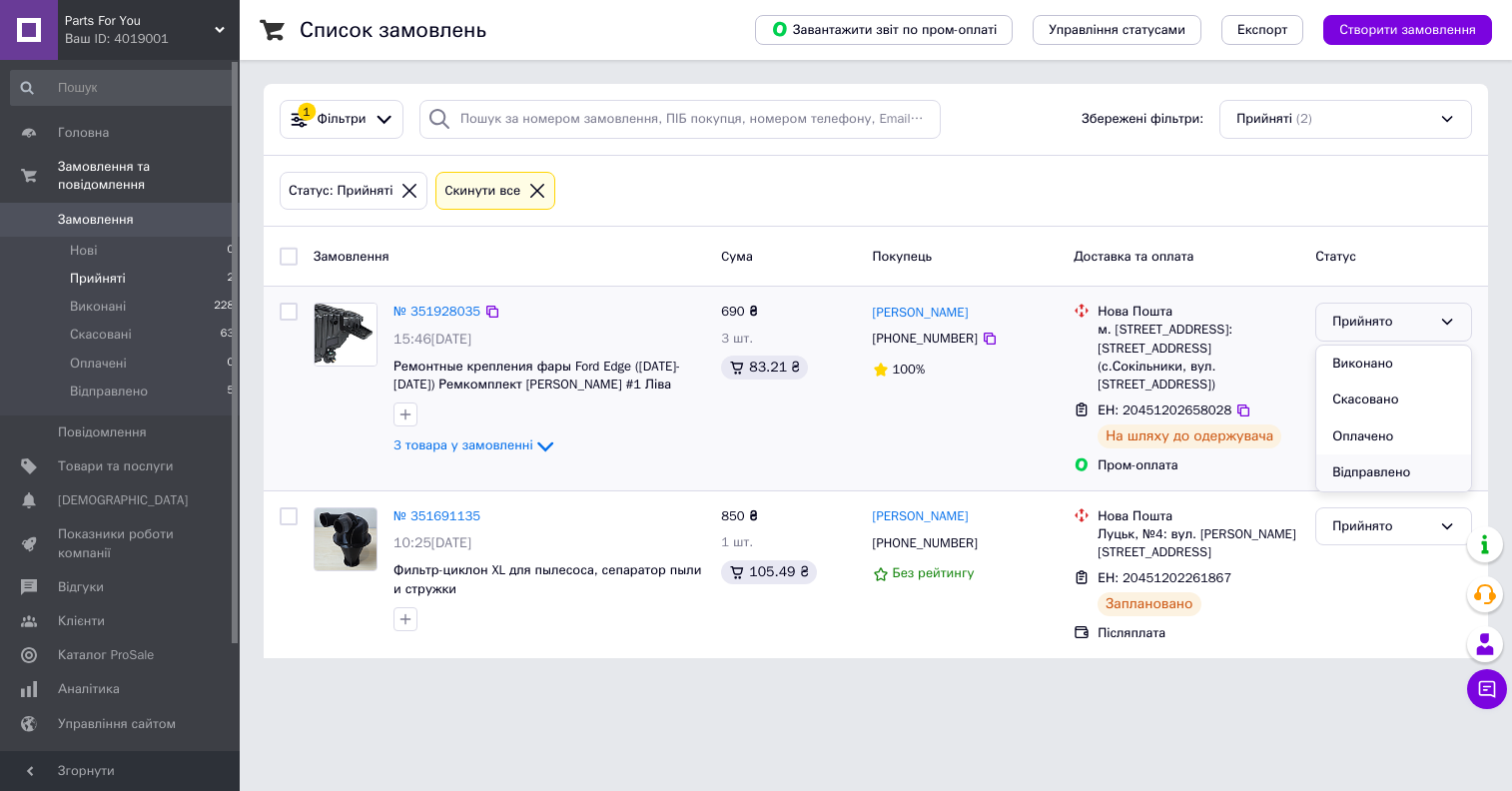 click on "Відправлено" at bounding box center (1393, 472) 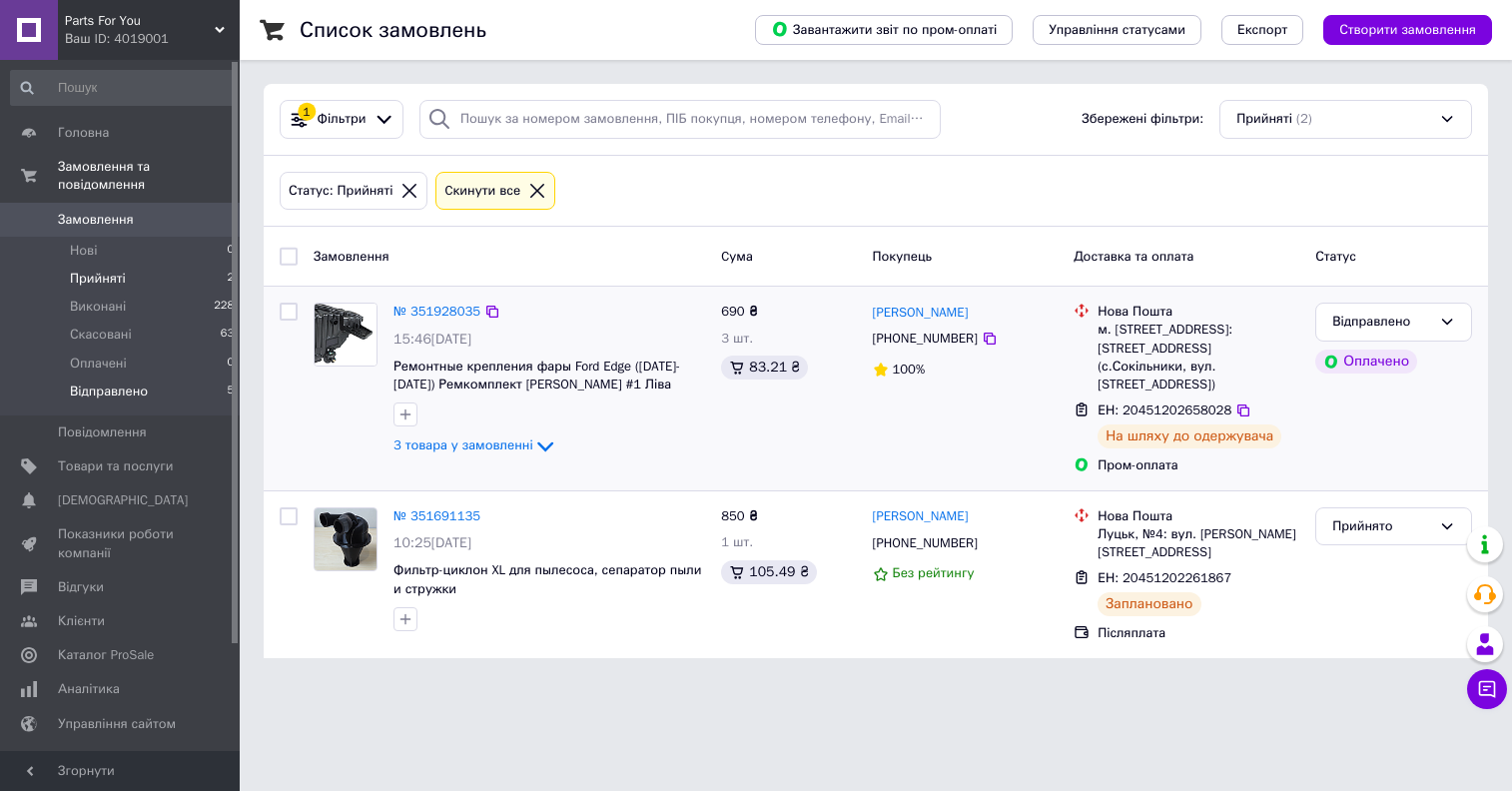 click on "Відправлено 5" at bounding box center [123, 396] 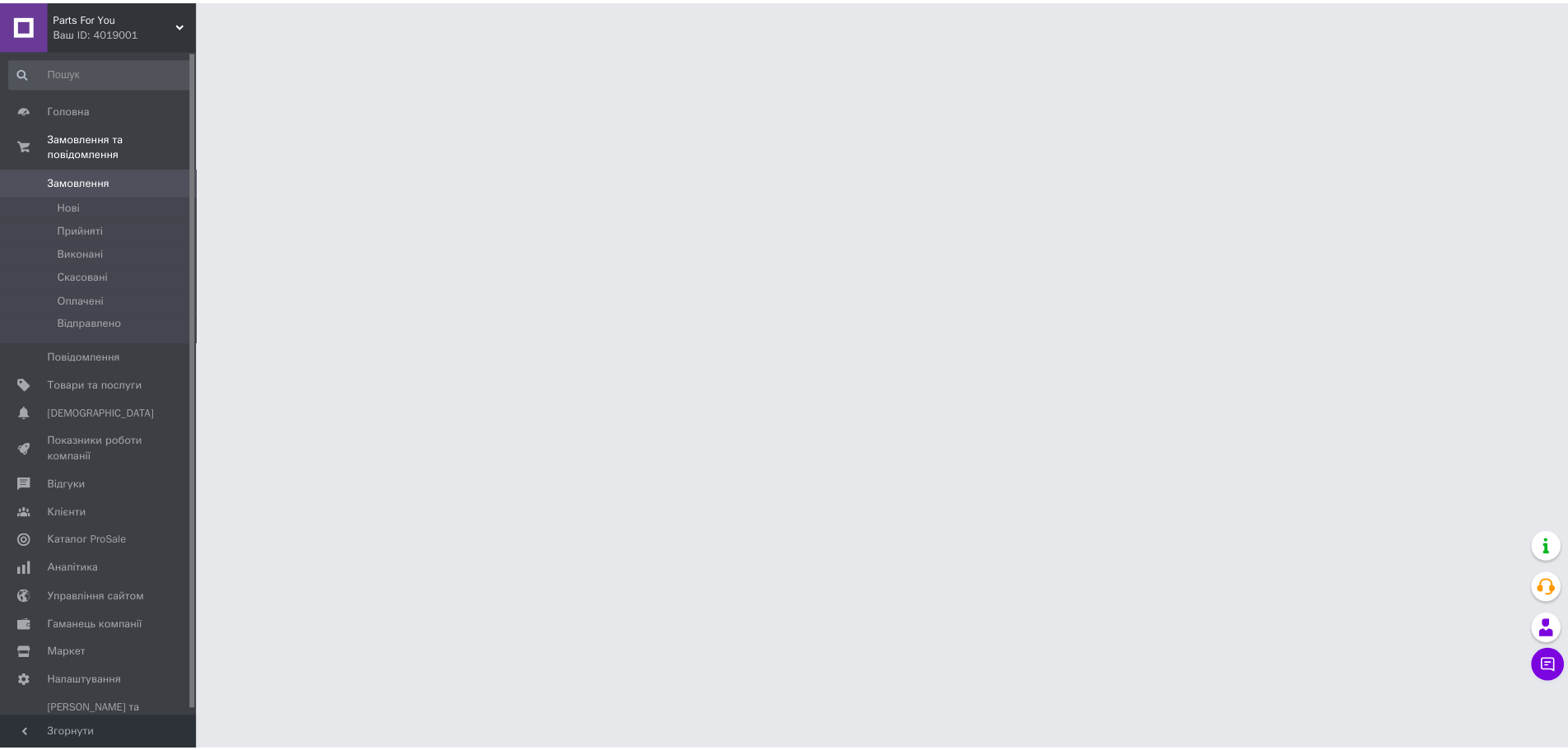 scroll, scrollTop: 0, scrollLeft: 0, axis: both 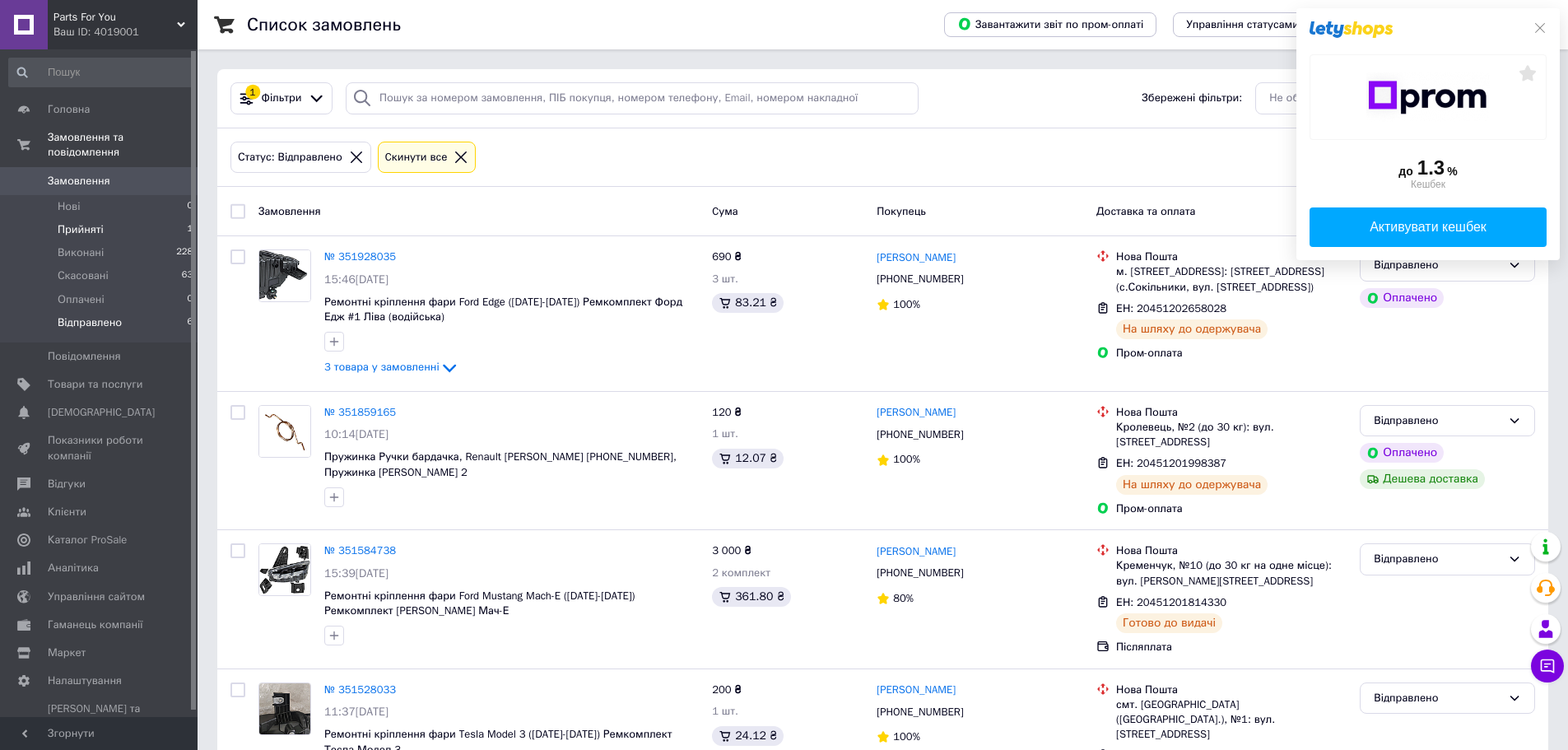 click on "Прийняті 1" at bounding box center (101, 230) 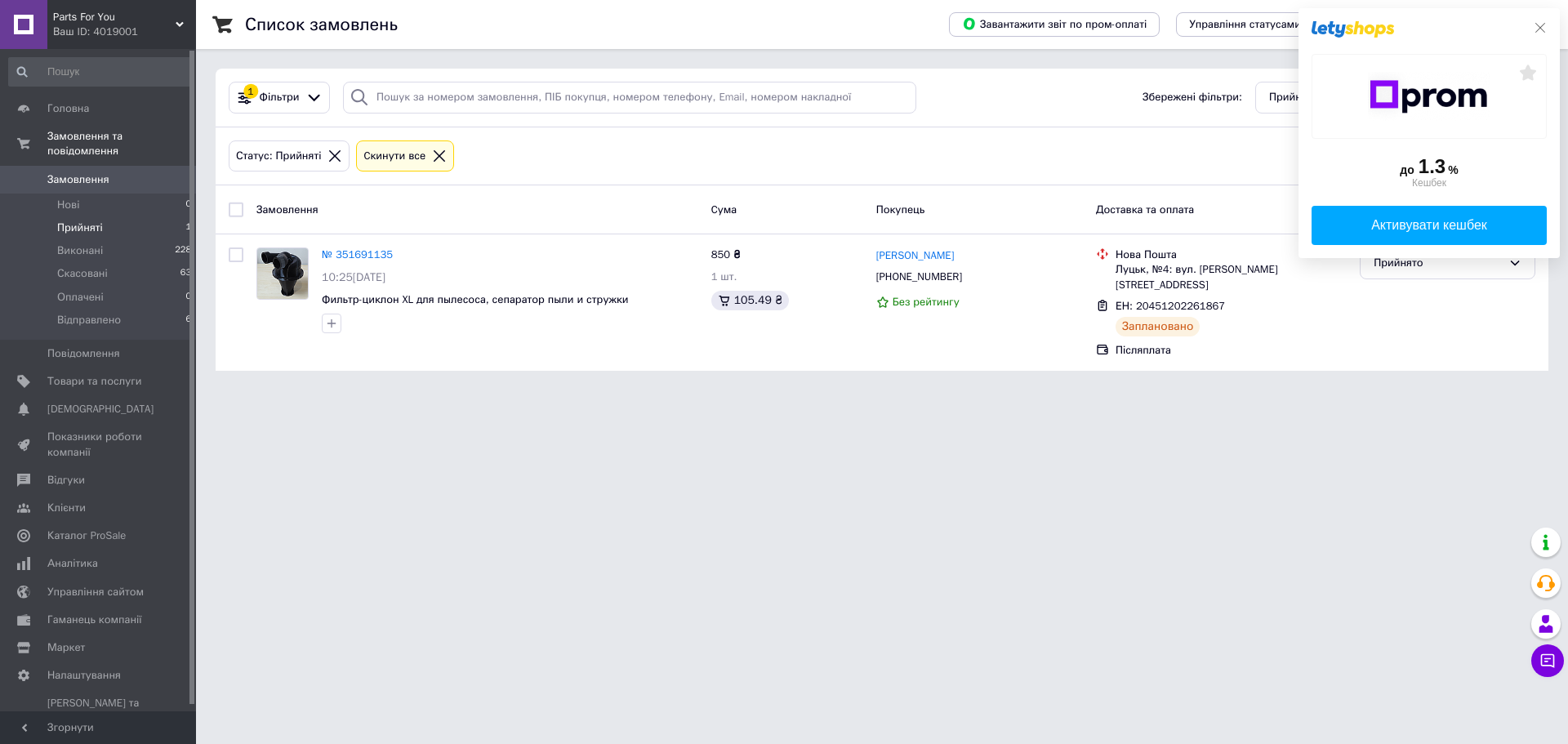 click 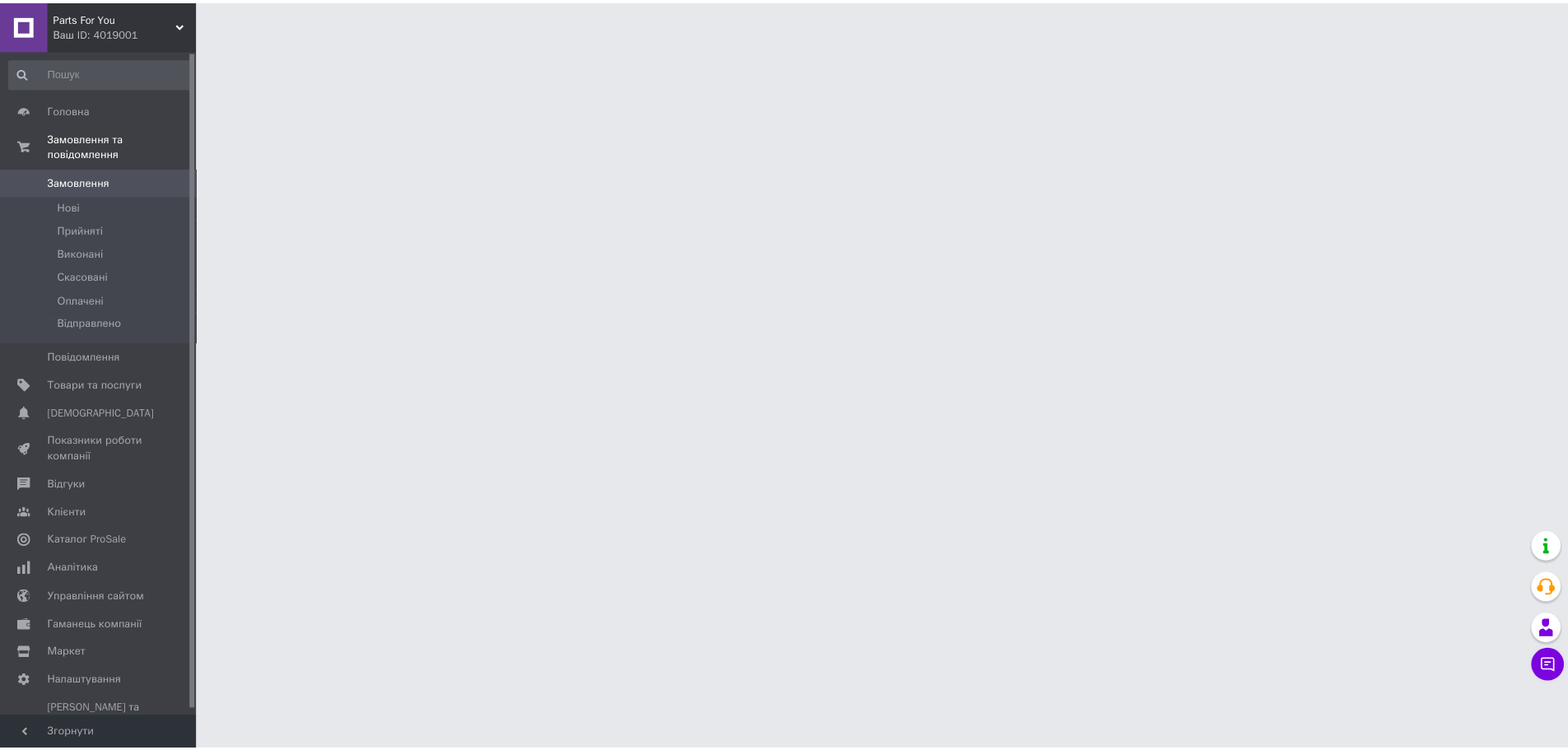 scroll, scrollTop: 0, scrollLeft: 0, axis: both 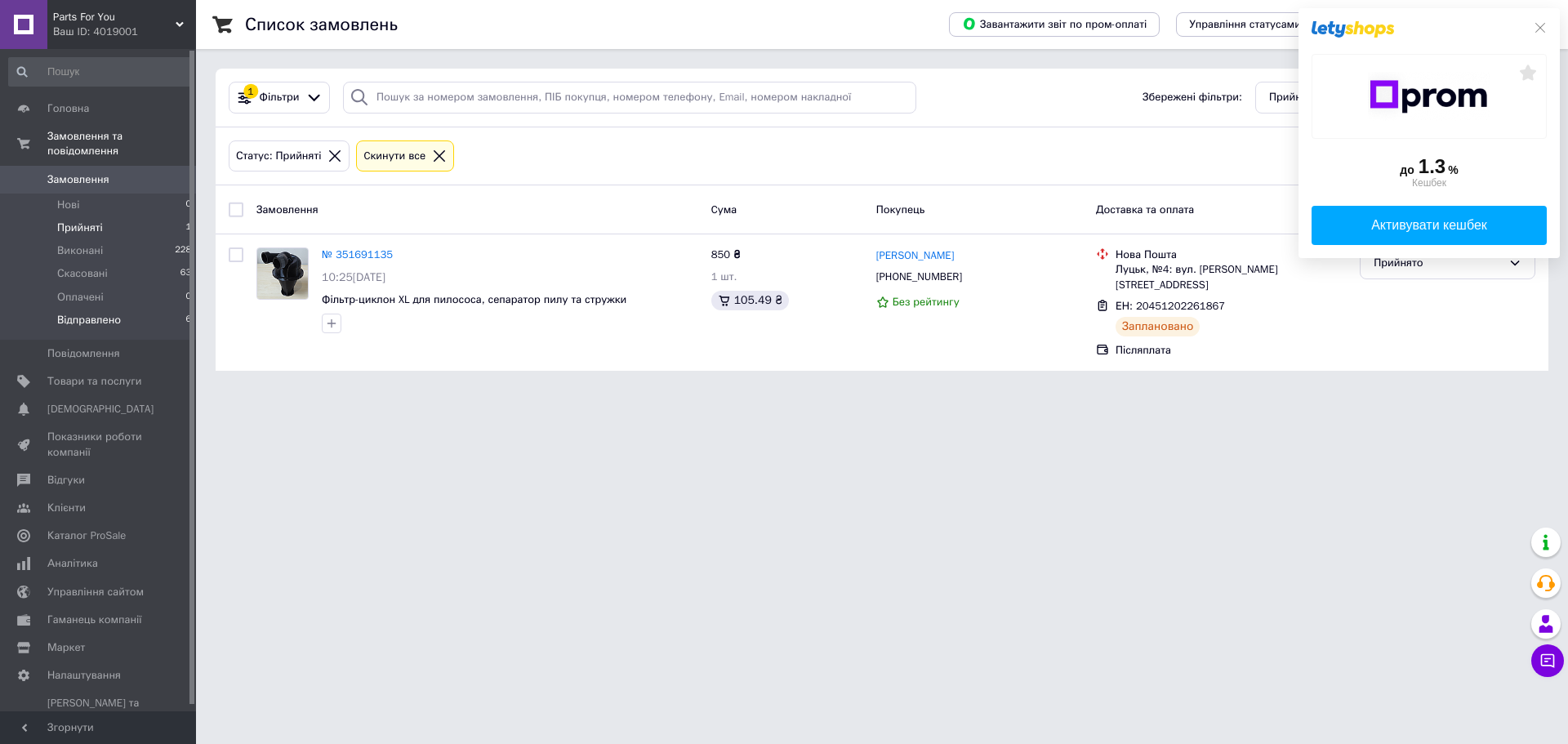 click on "Відправлено" at bounding box center [89, 320] 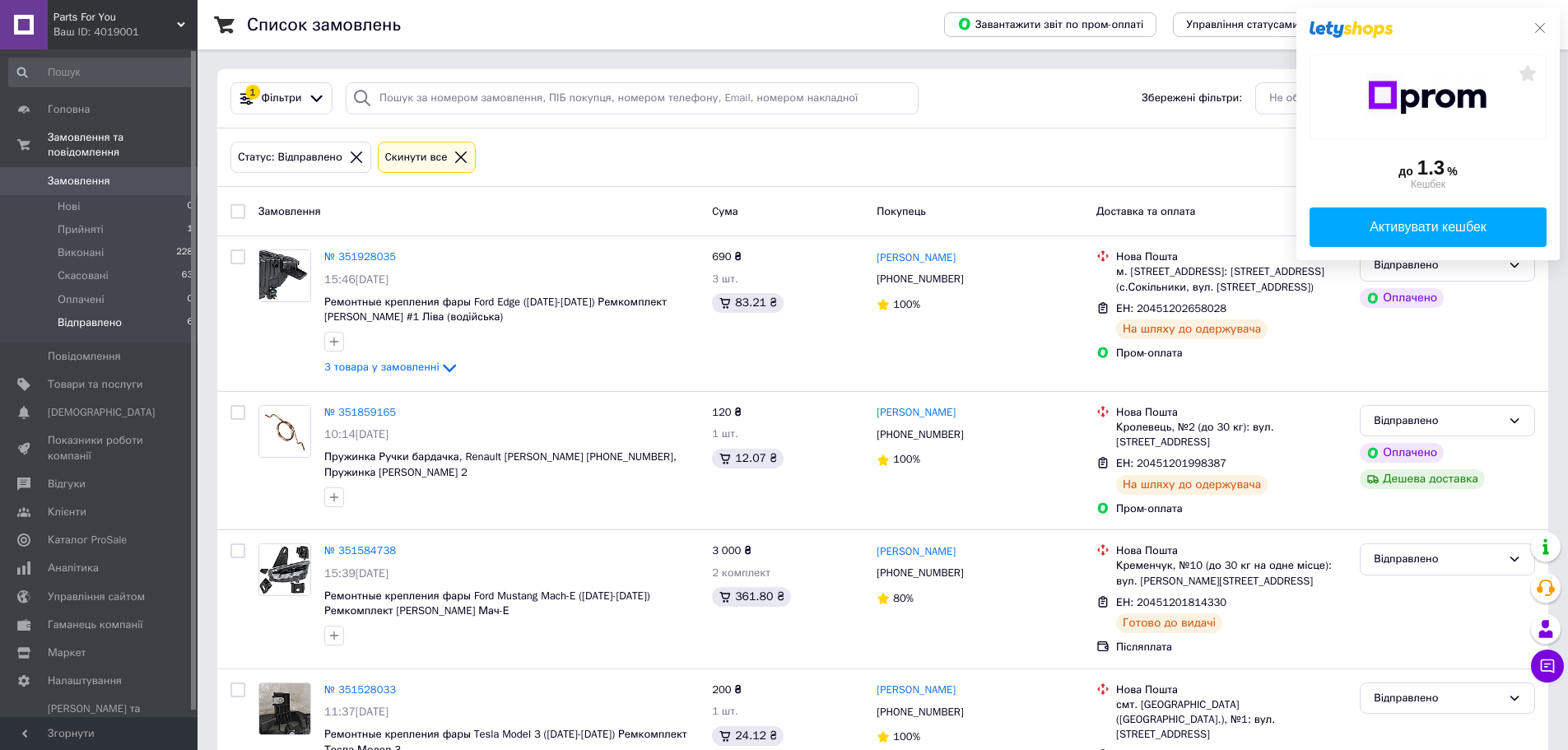 click 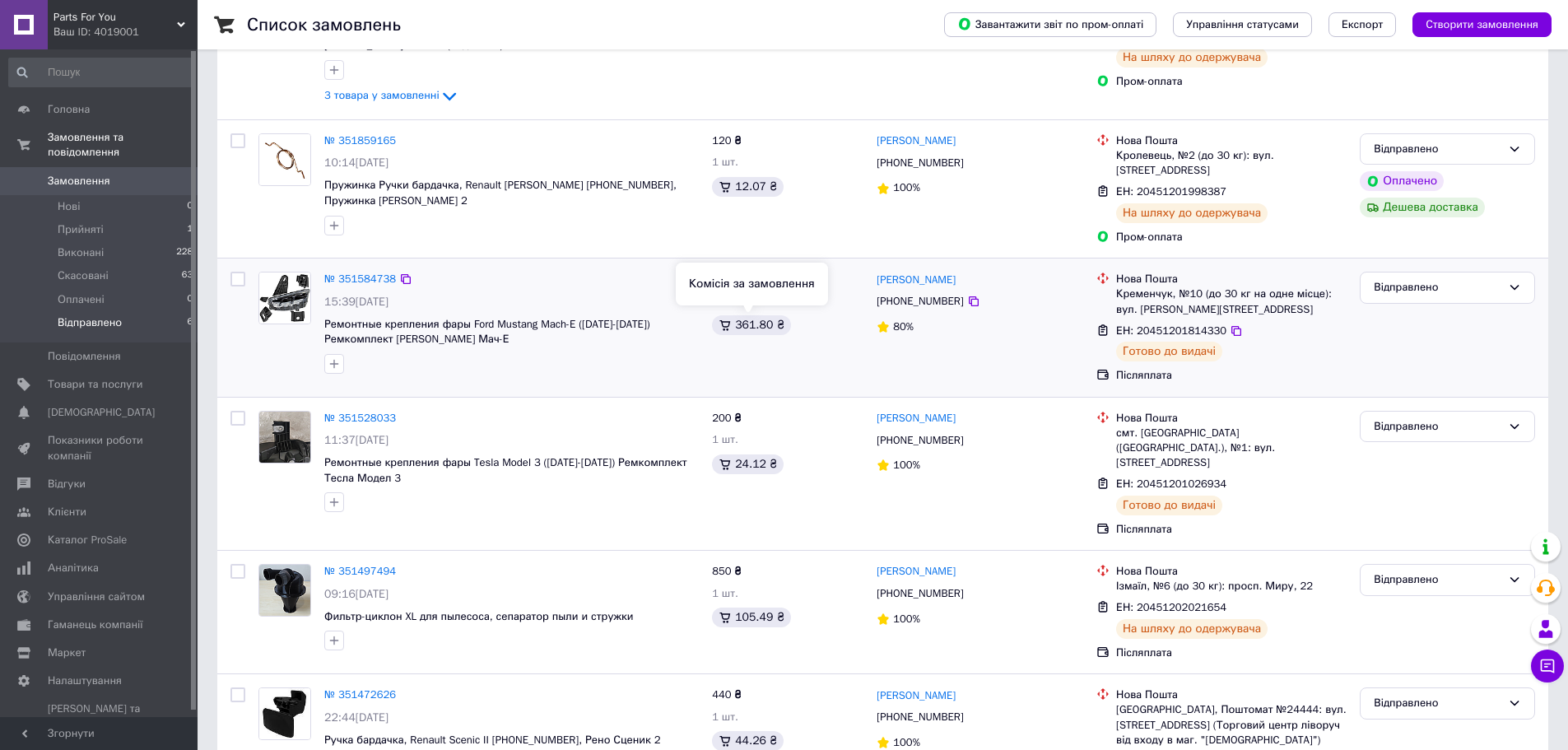 scroll, scrollTop: 189, scrollLeft: 0, axis: vertical 